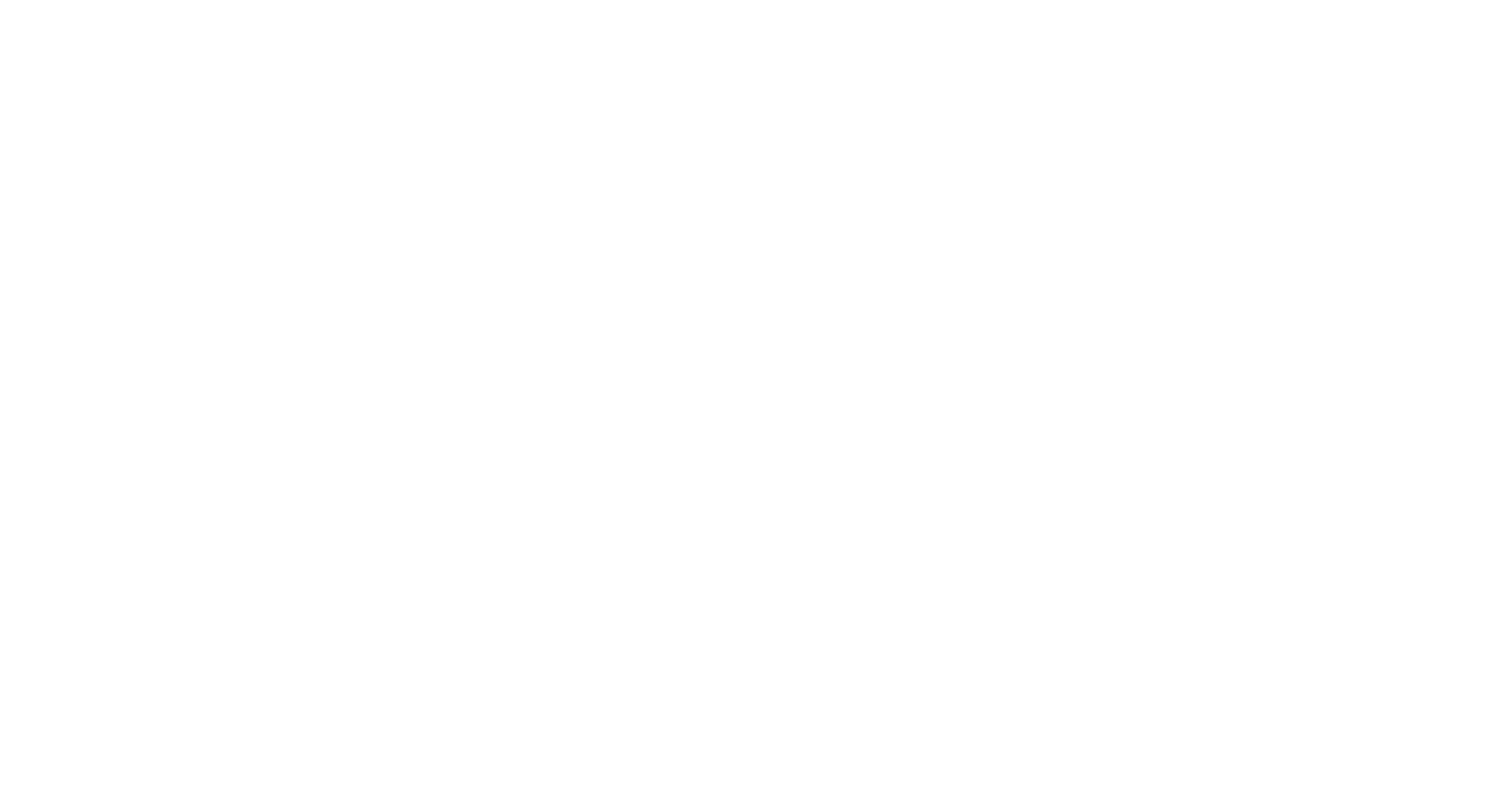 scroll, scrollTop: 0, scrollLeft: 0, axis: both 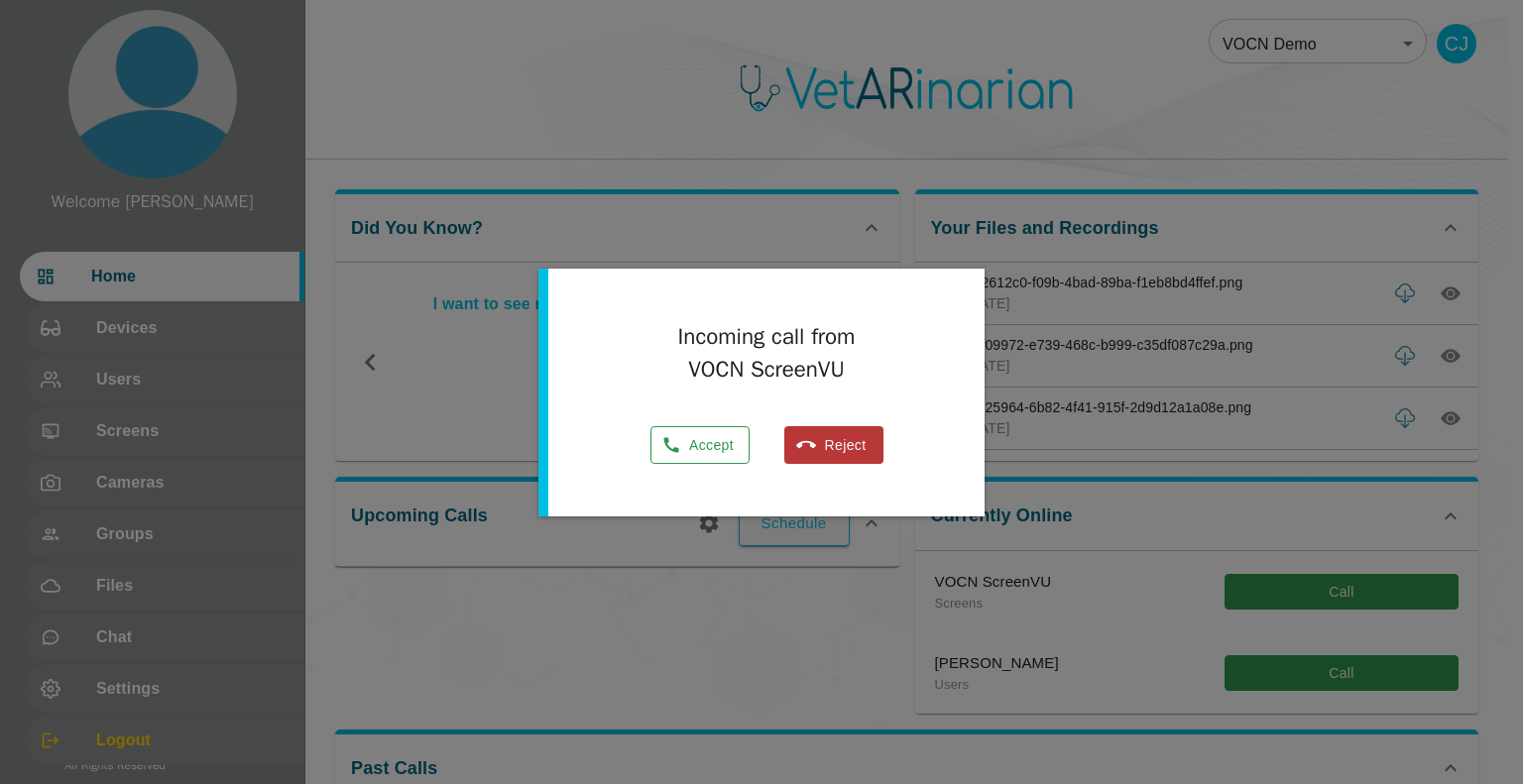 click on "Accept" at bounding box center [700, 445] 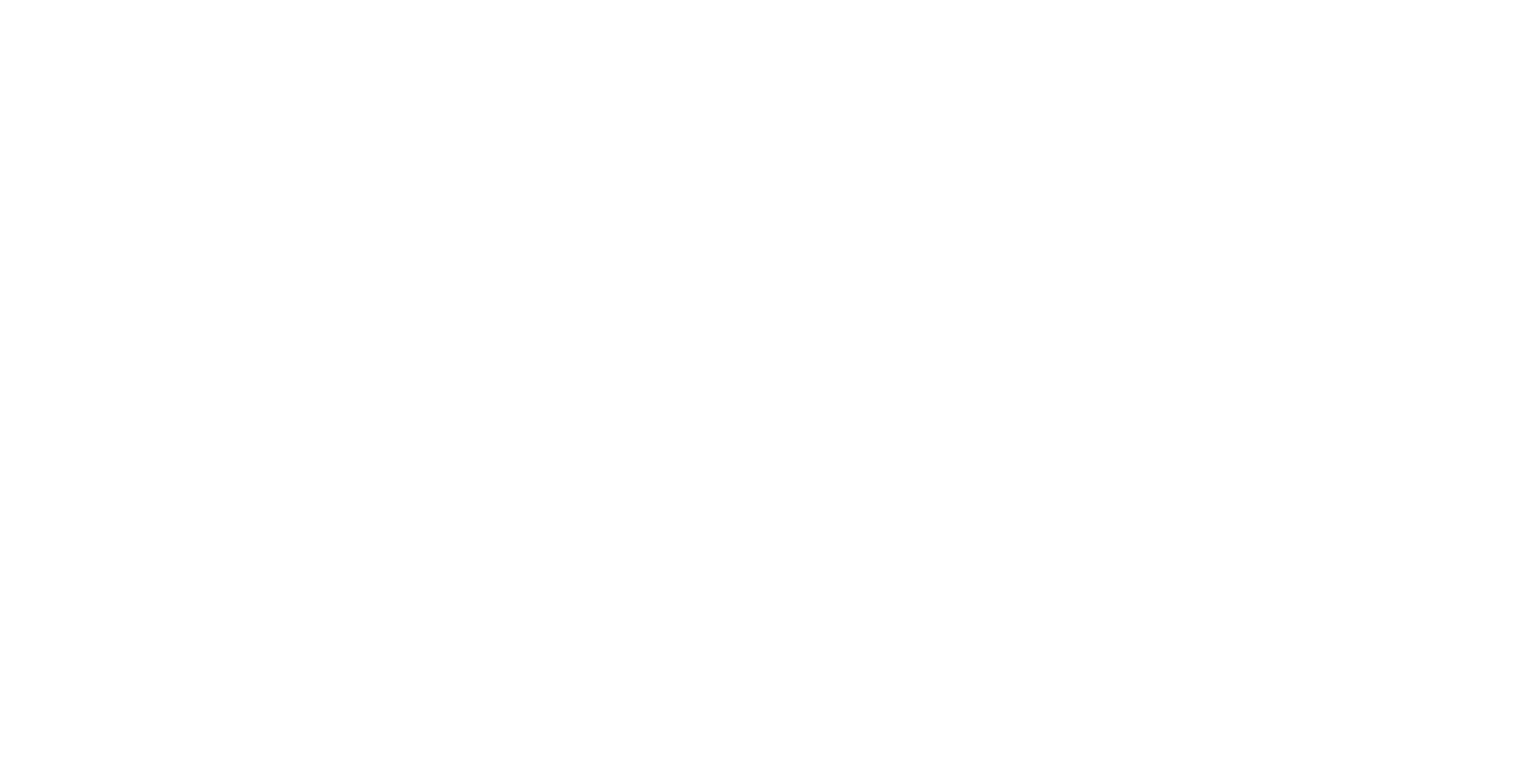click at bounding box center (762, 0) 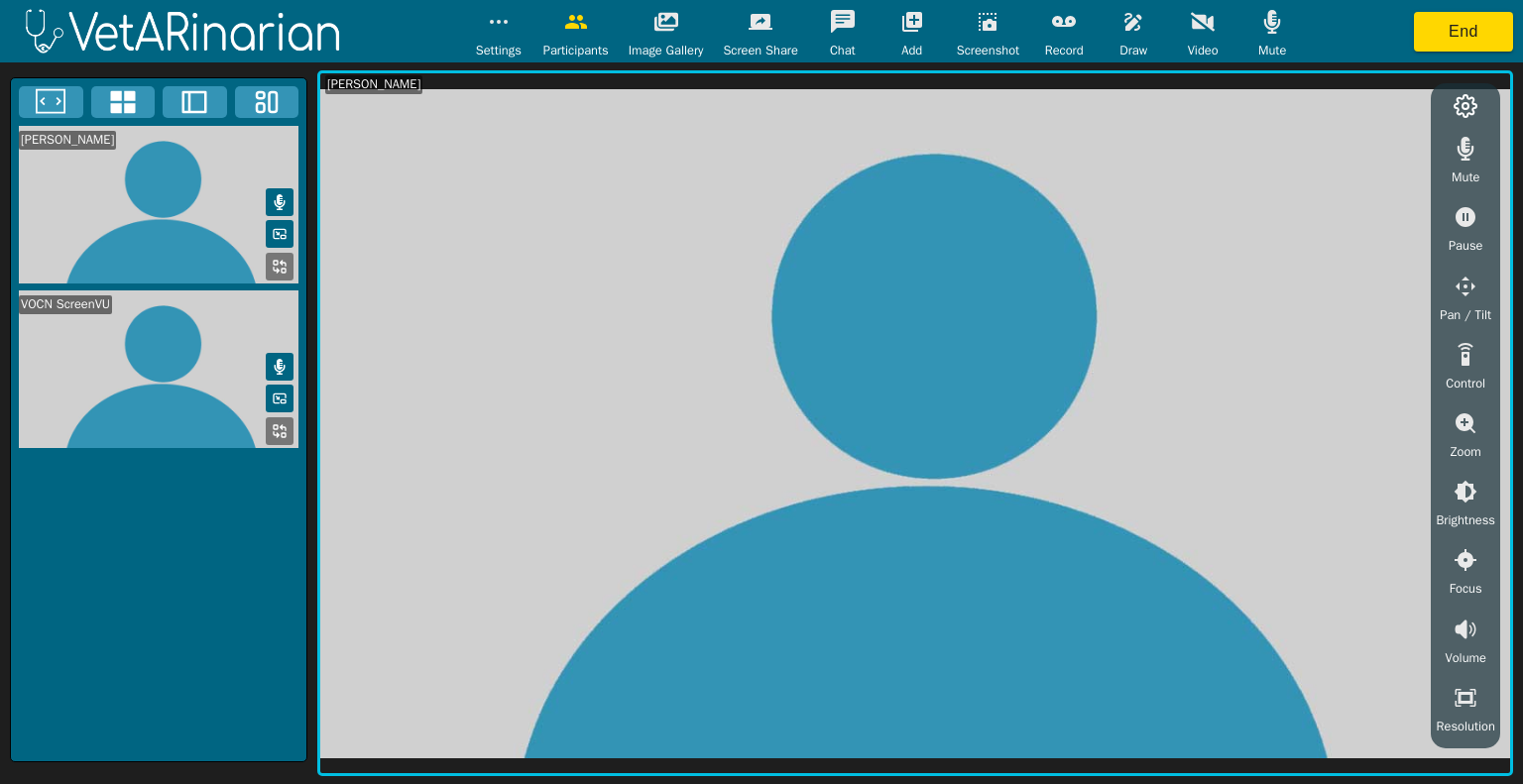 click 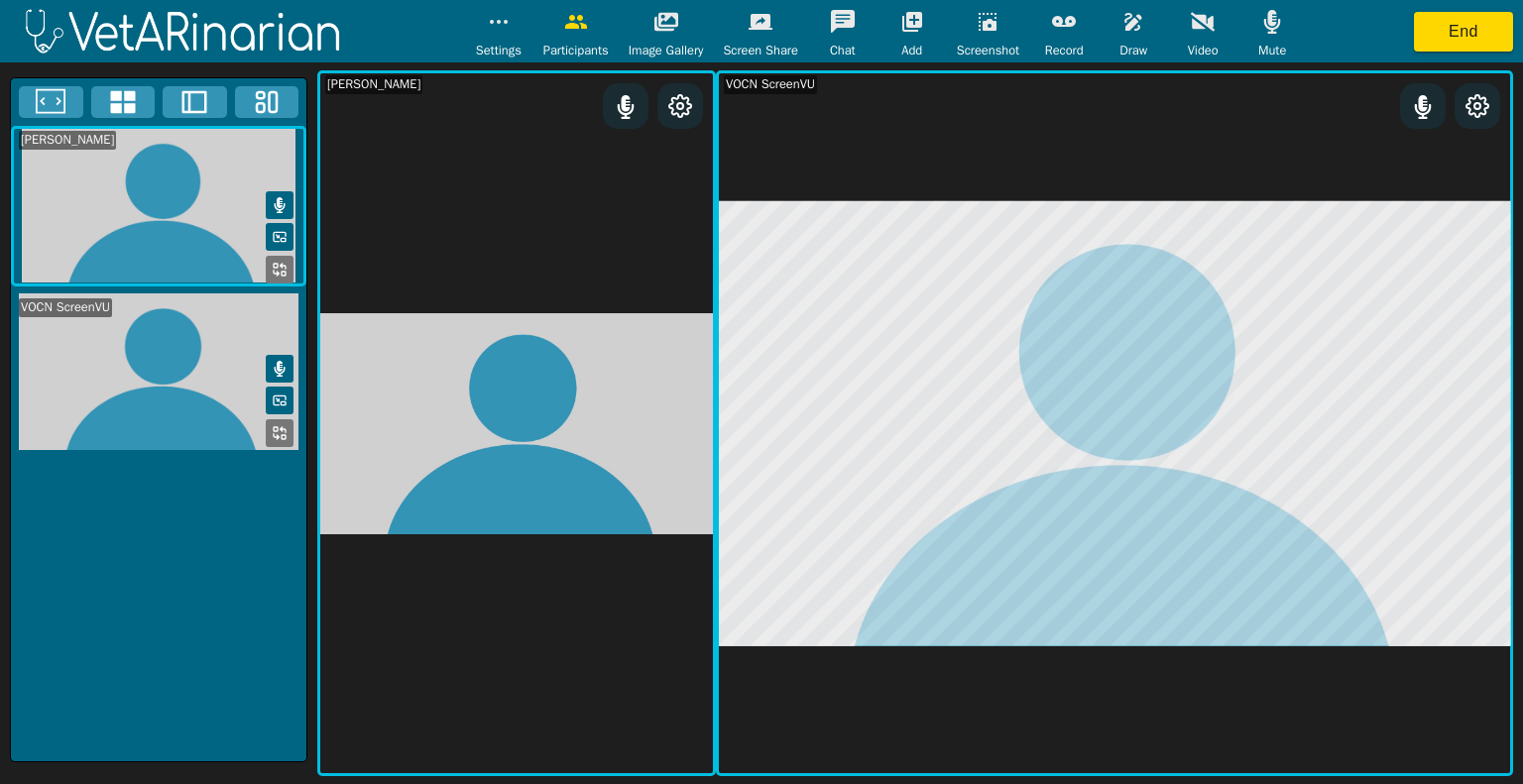 drag, startPoint x: 1132, startPoint y: 22, endPoint x: 1133, endPoint y: 10, distance: 12.0415946 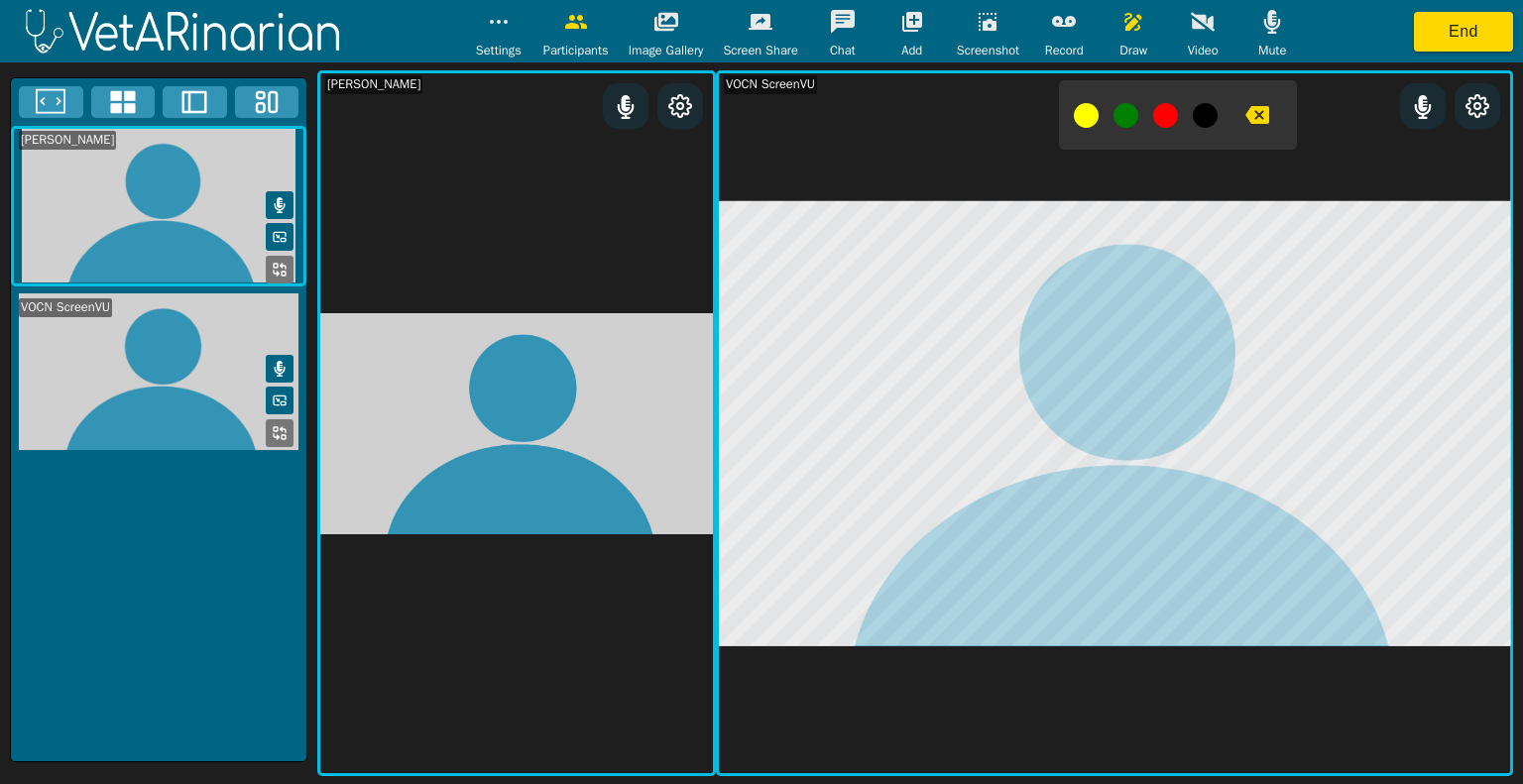 click 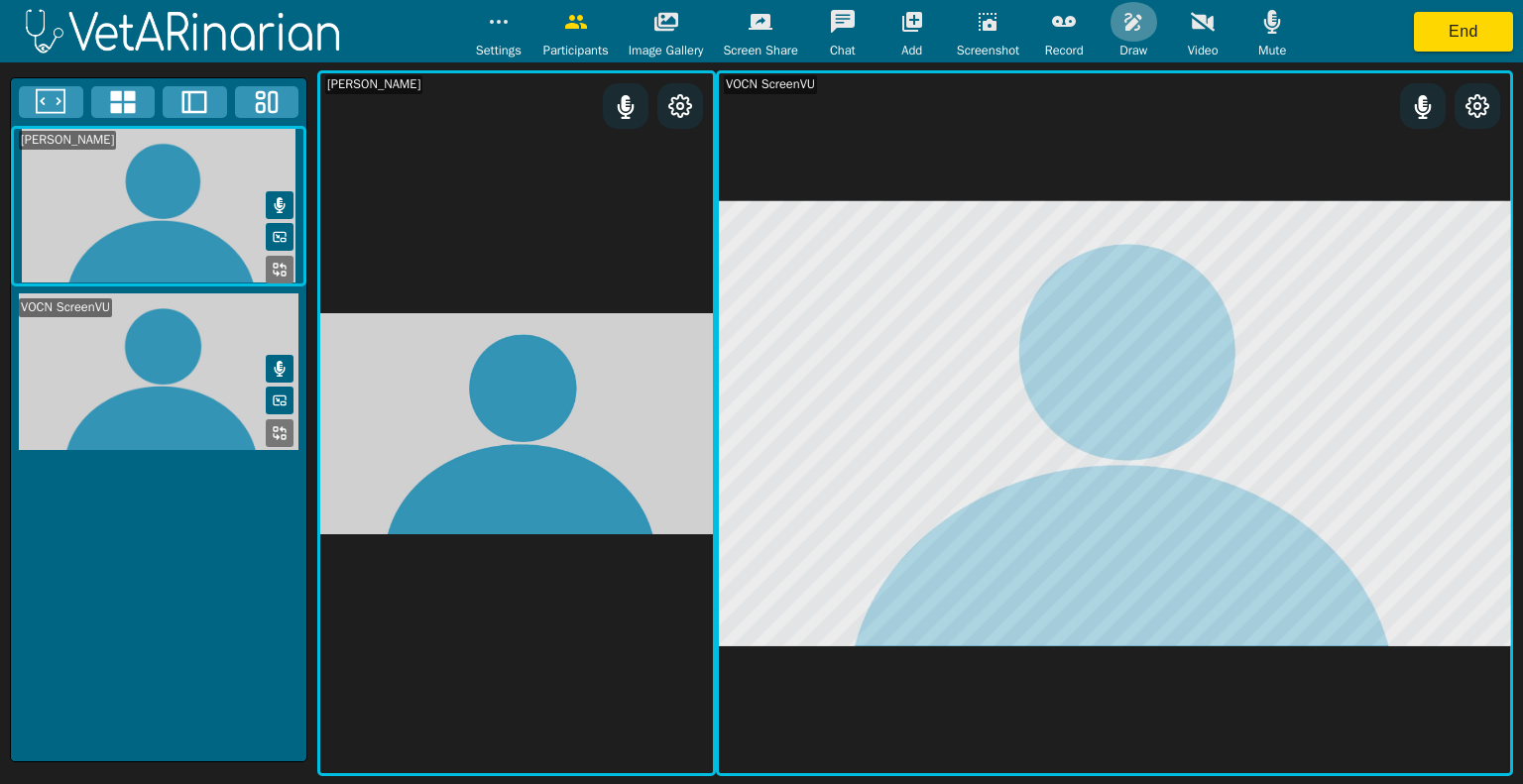 click 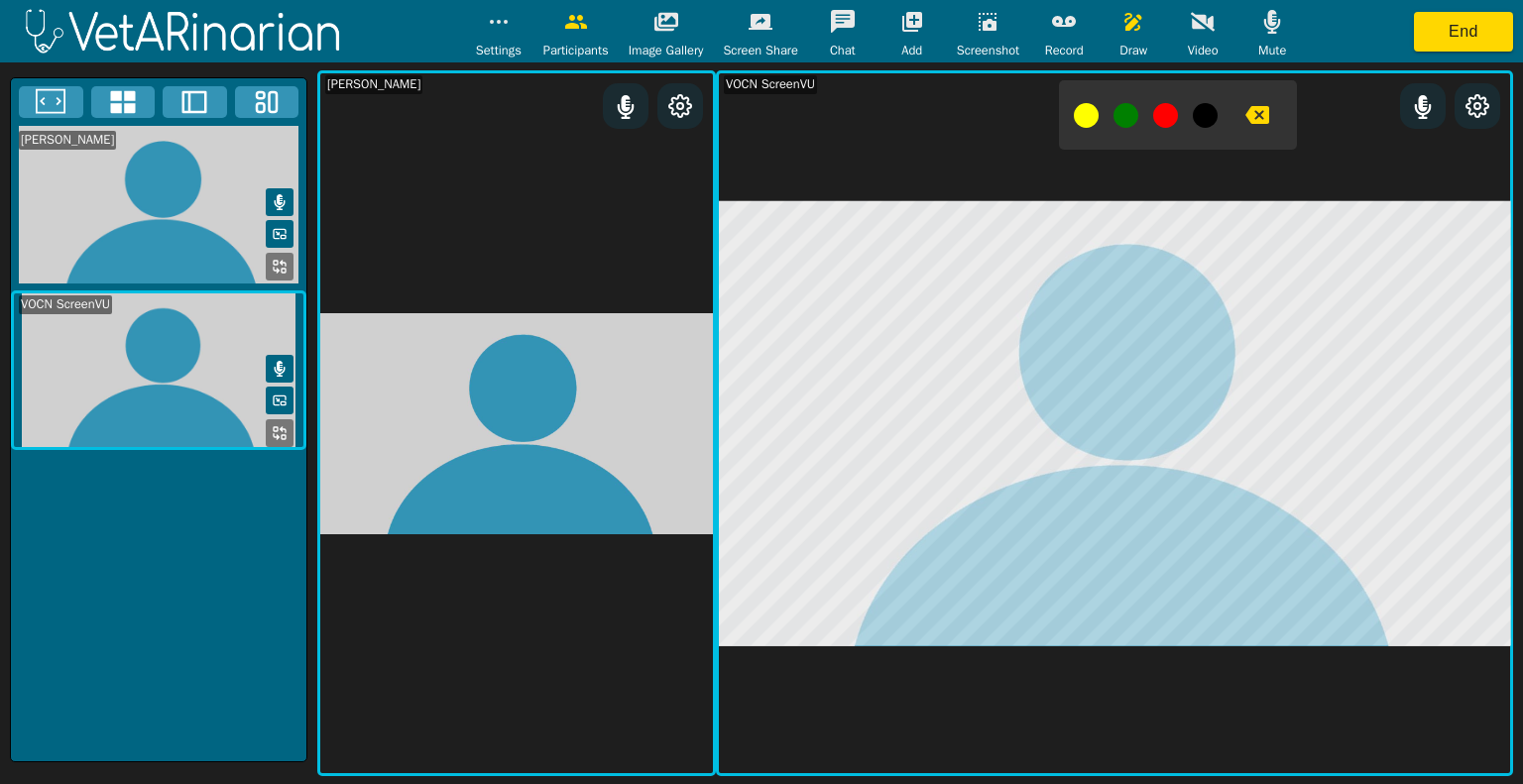click at bounding box center [1086, 115] 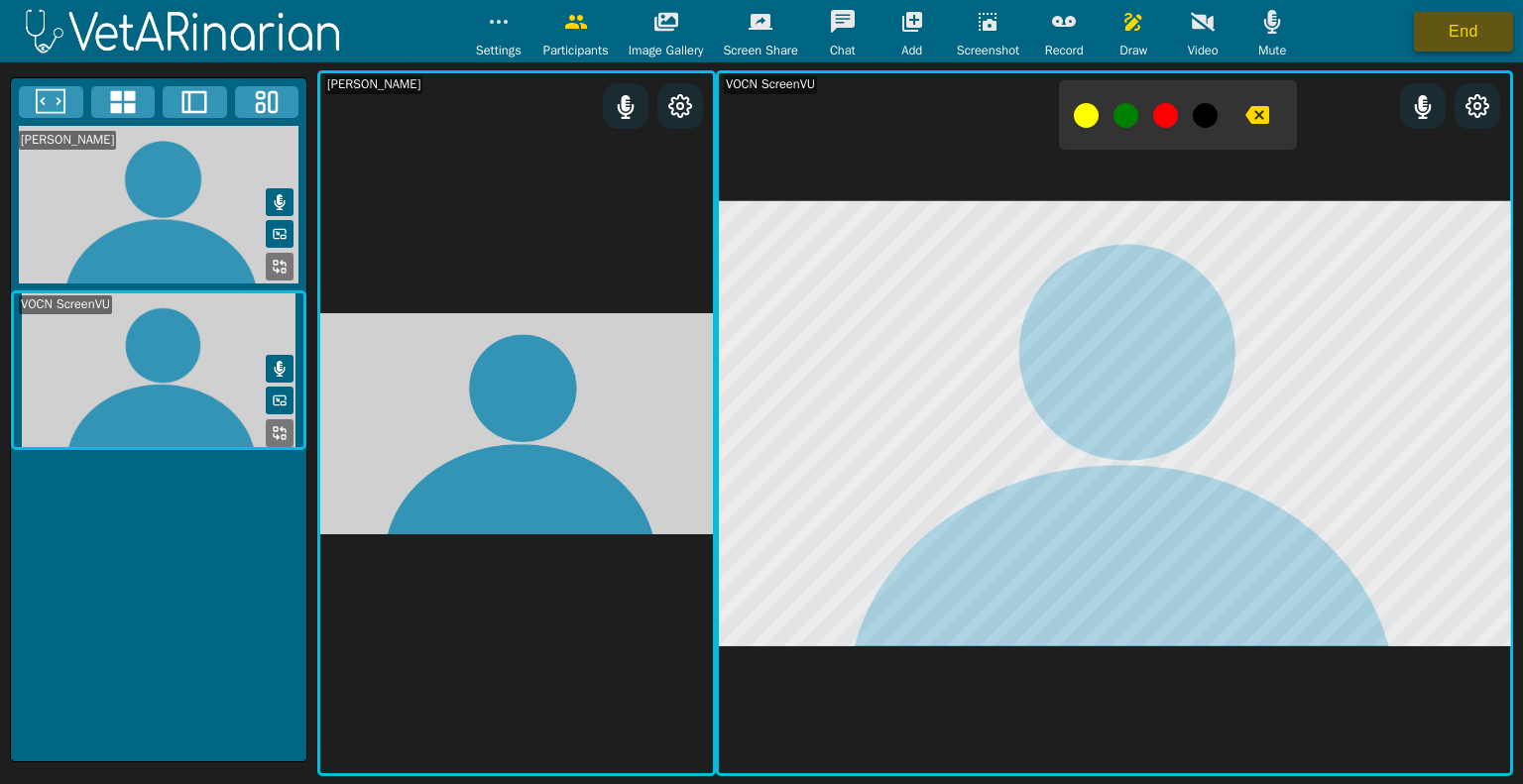 click on "End" at bounding box center (1464, 32) 